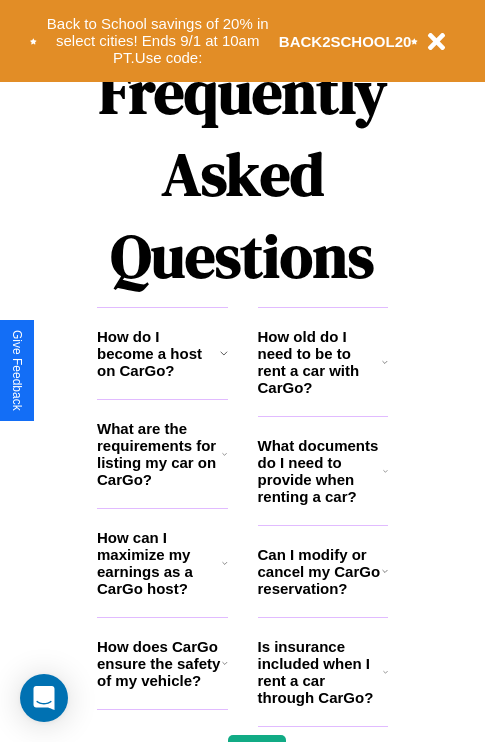scroll, scrollTop: 2423, scrollLeft: 0, axis: vertical 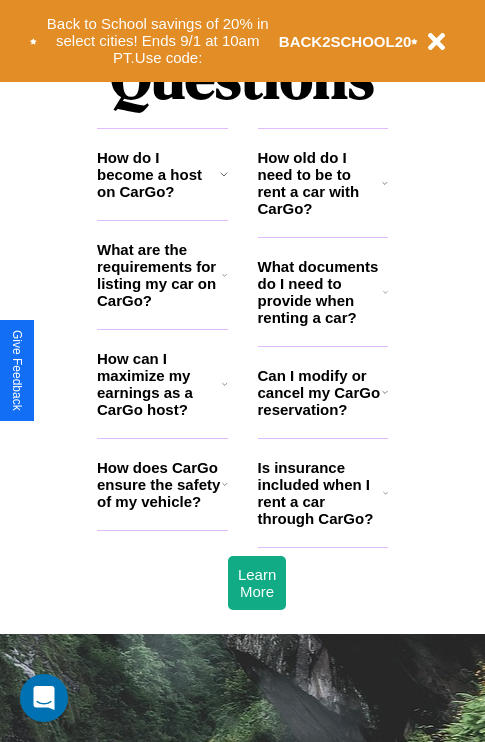 click 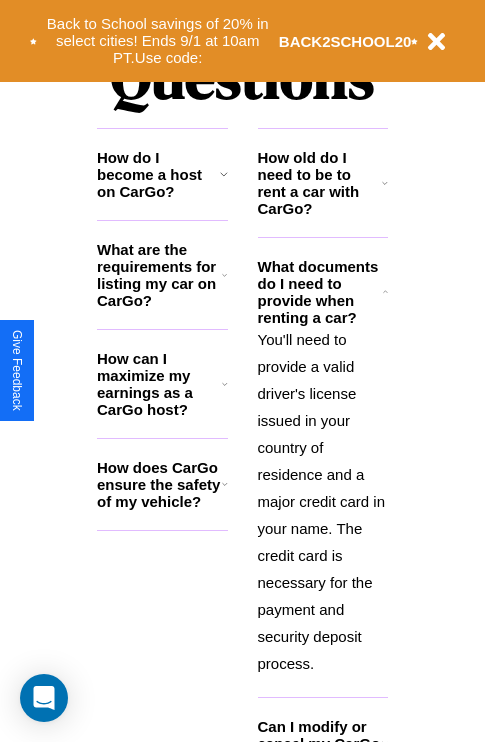 click on "How old do I need to be to rent a car with CarGo?" at bounding box center (320, 183) 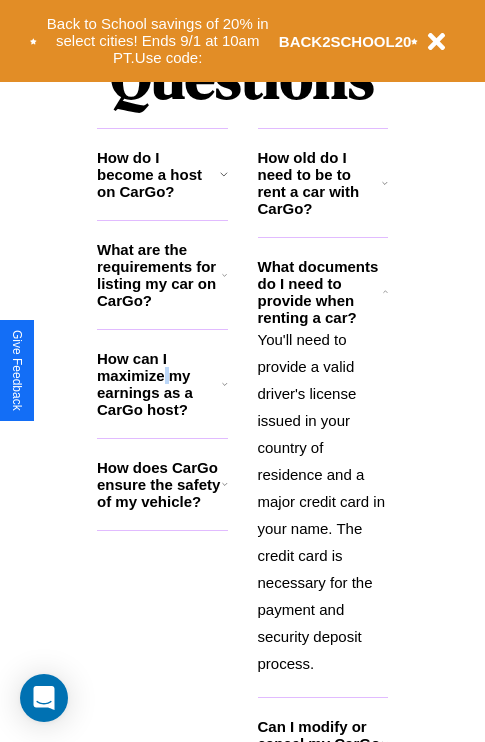 scroll, scrollTop: 2465, scrollLeft: 0, axis: vertical 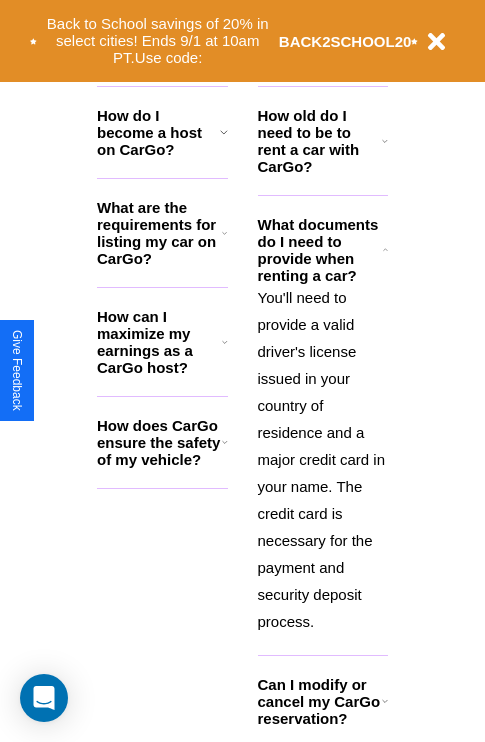 click 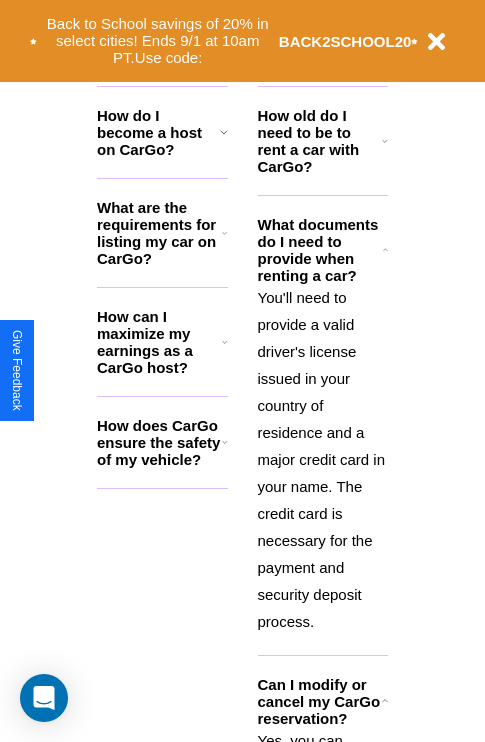 click on "How does CarGo ensure the safety of my vehicle?" at bounding box center [159, 442] 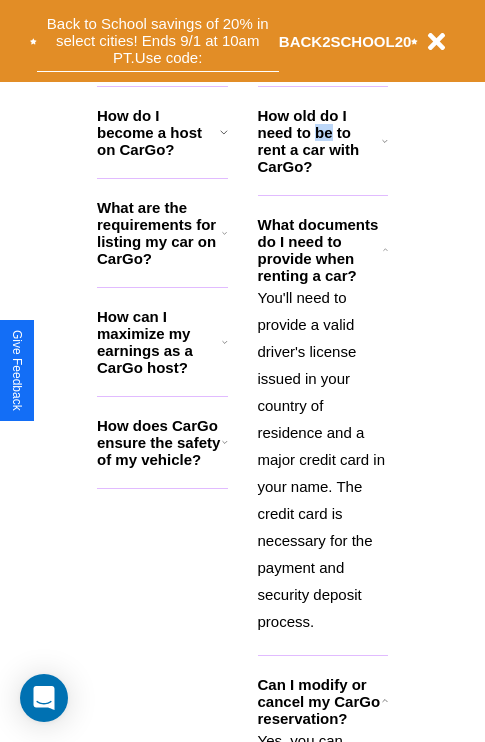 click on "Back to School savings of 20% in select cities! Ends 9/1 at 10am PT.  Use code:" at bounding box center (158, 41) 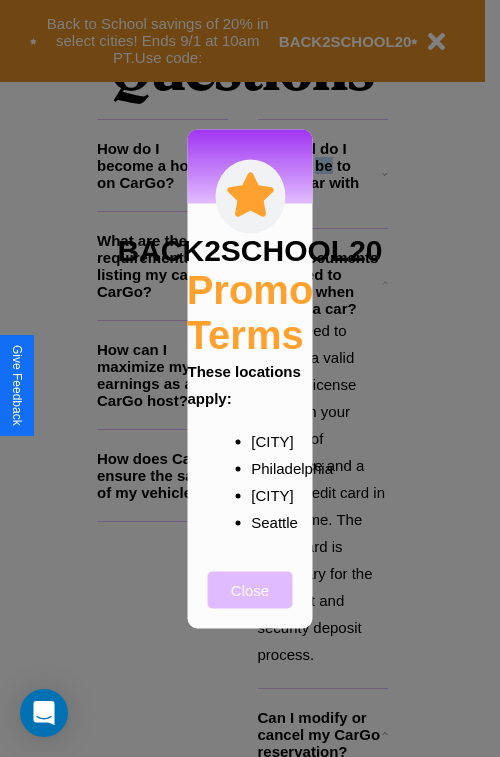 click on "Close" at bounding box center (250, 589) 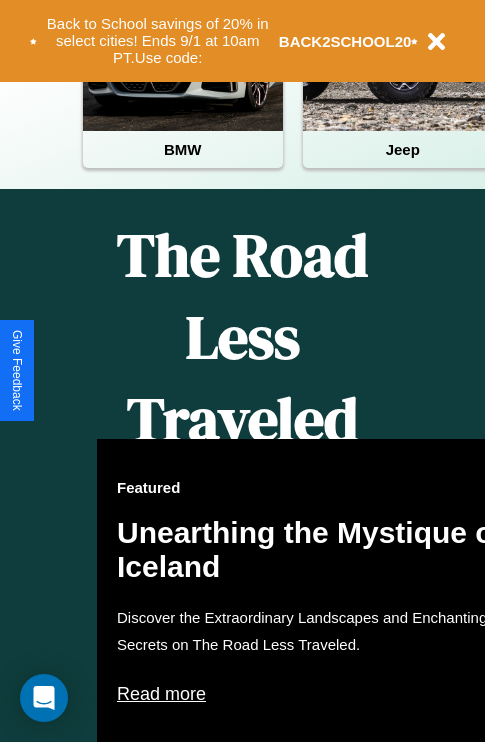scroll, scrollTop: 308, scrollLeft: 0, axis: vertical 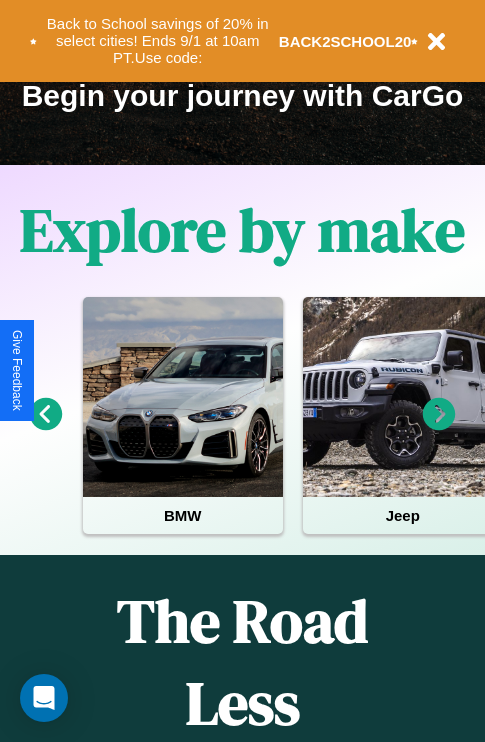 click 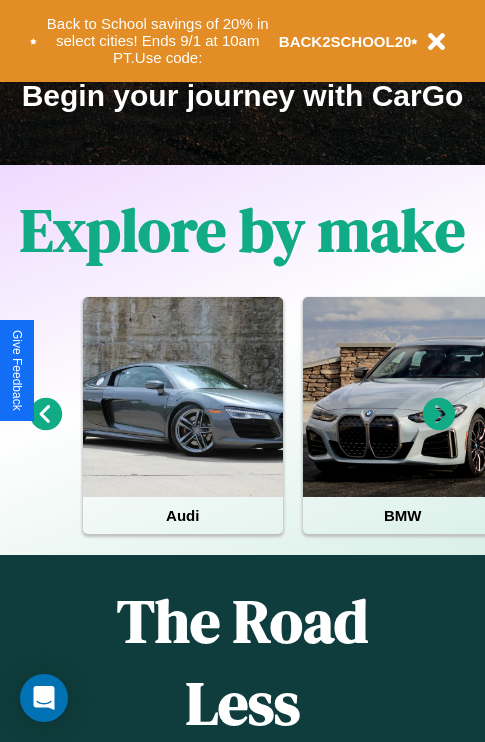 click 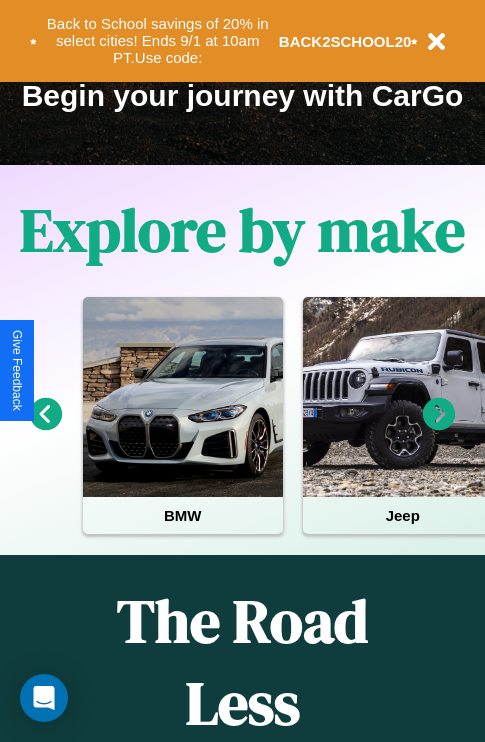 click 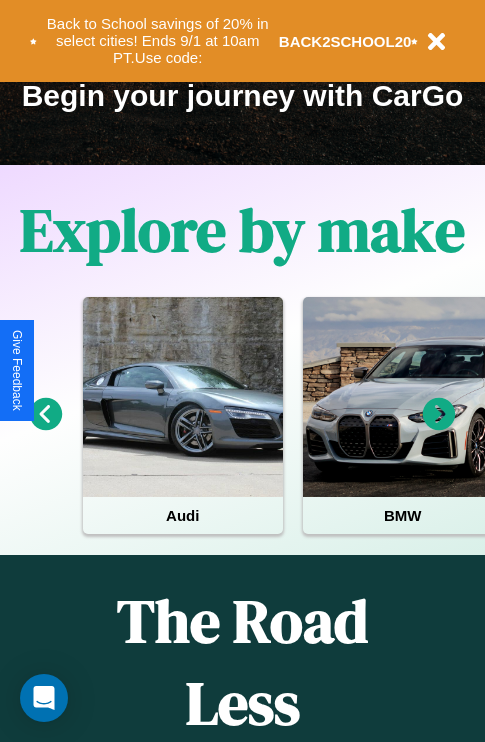 click 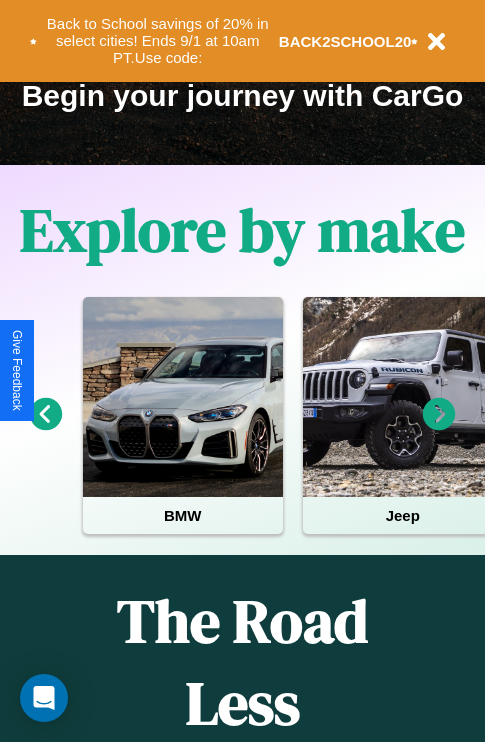 click 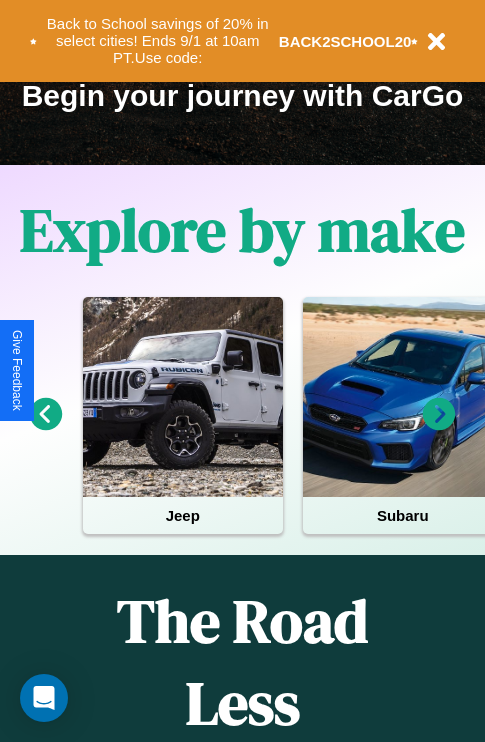 click 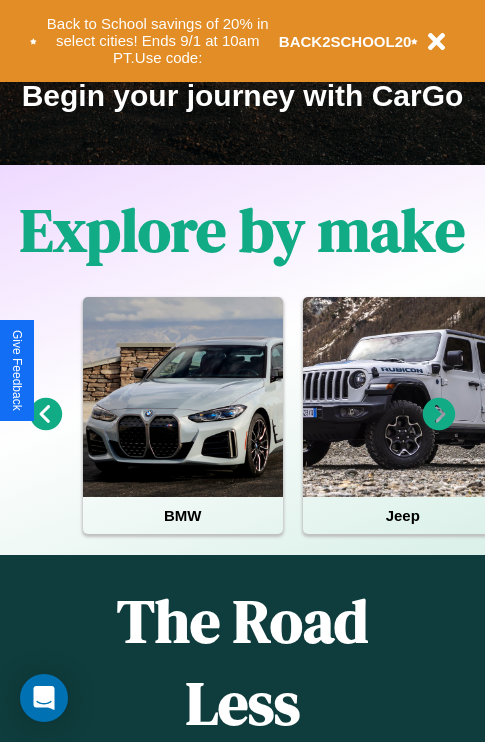 click 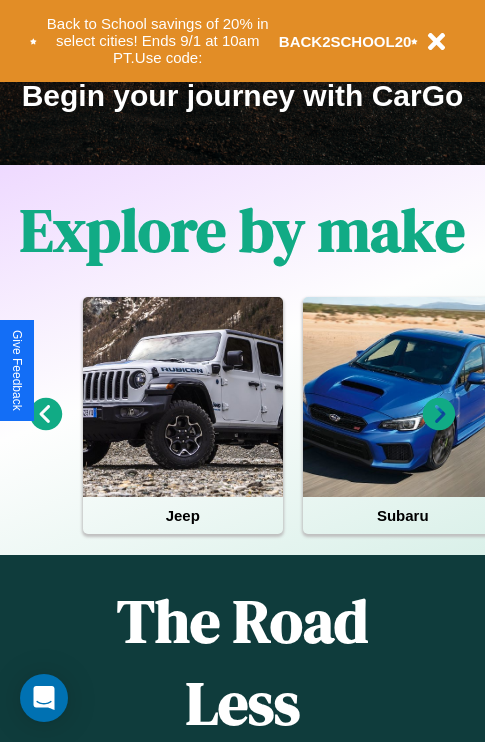 click 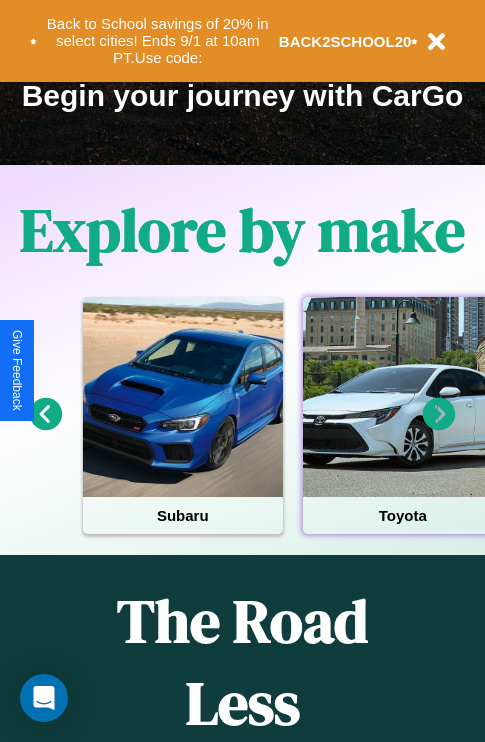 click at bounding box center (403, 397) 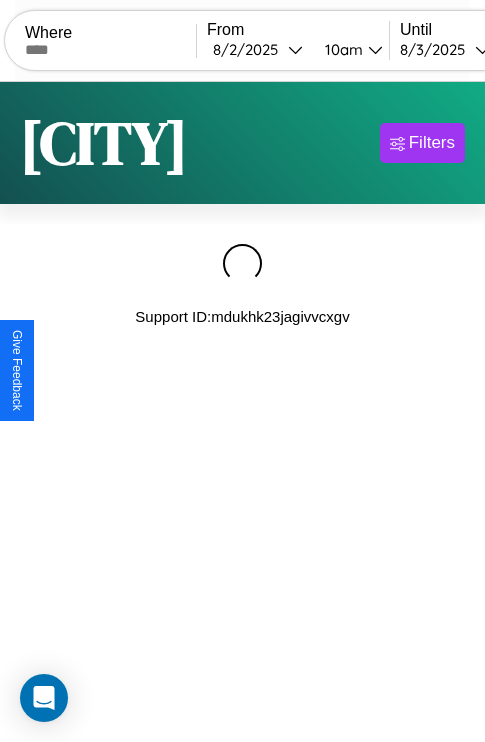 scroll, scrollTop: 0, scrollLeft: 0, axis: both 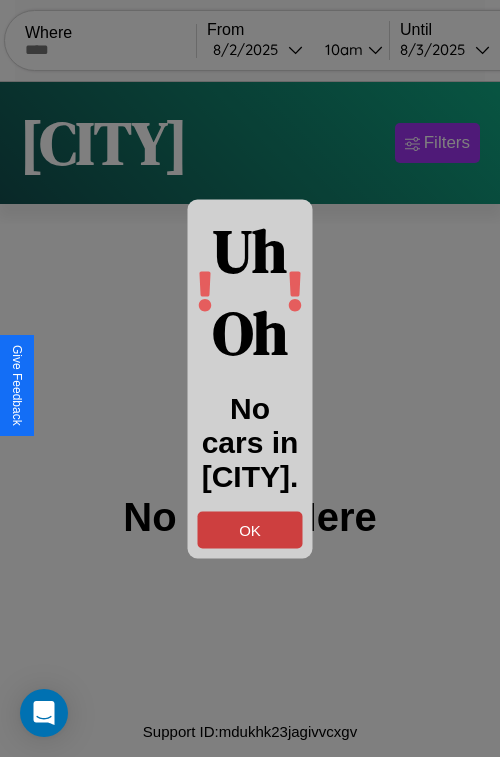 click on "OK" at bounding box center [250, 529] 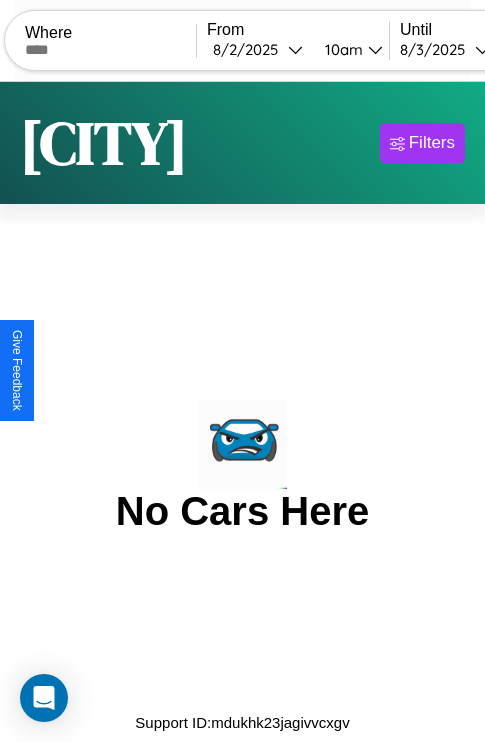 click at bounding box center [110, 50] 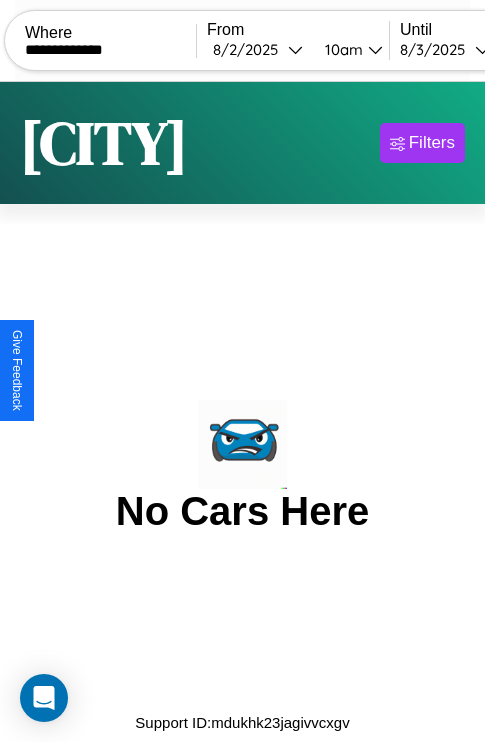 type on "**********" 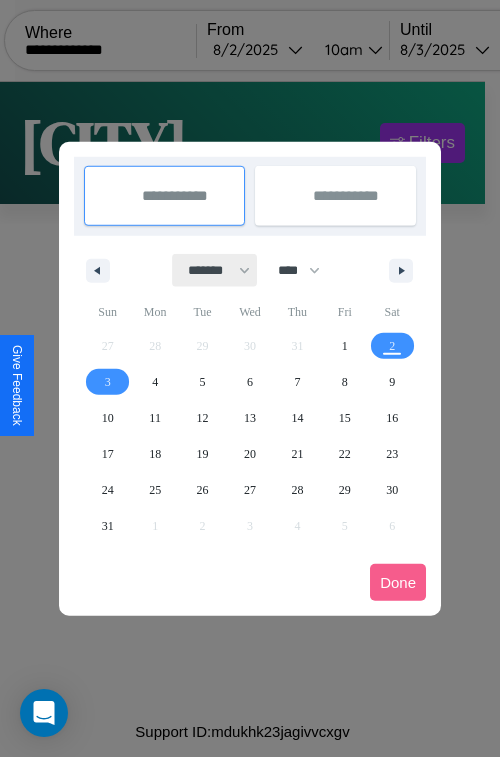 click on "******* ******** ***** ***** *** **** **** ****** ********* ******* ******** ********" at bounding box center (215, 270) 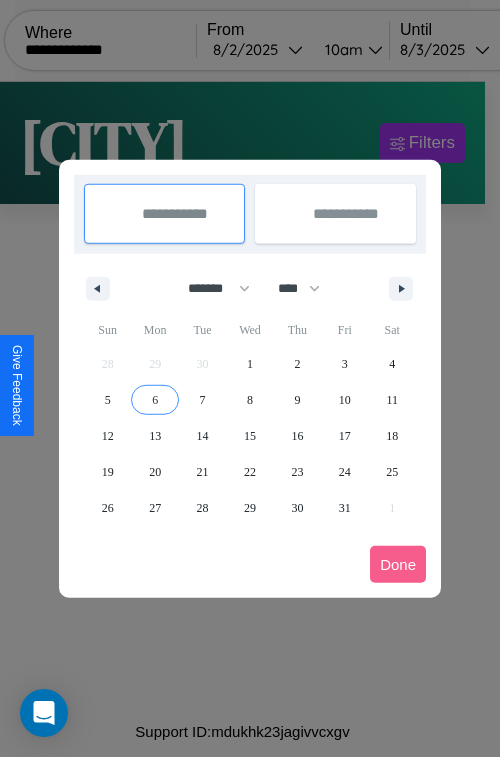 click on "6" at bounding box center [155, 400] 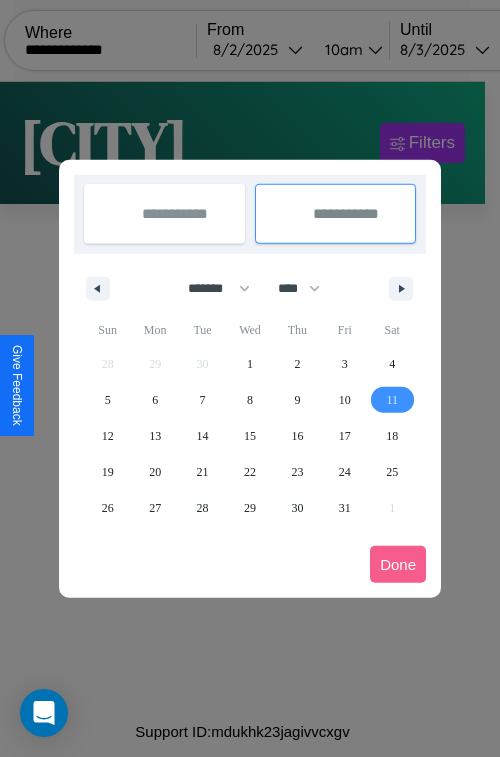 click on "11" at bounding box center (392, 400) 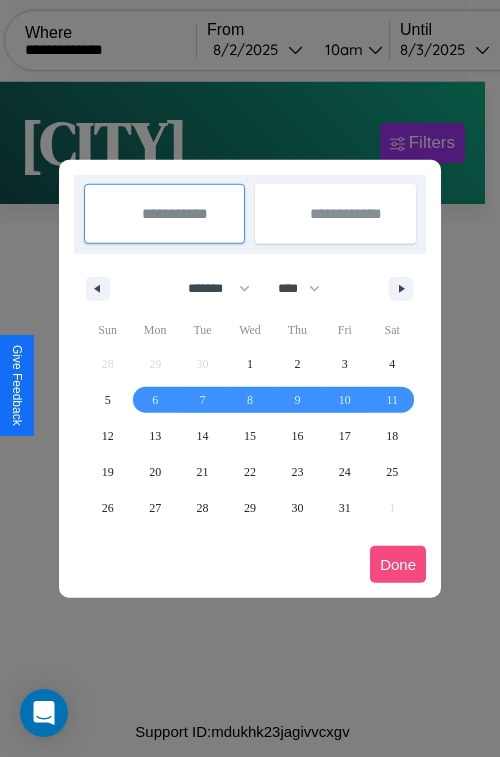 click on "Done" at bounding box center [398, 564] 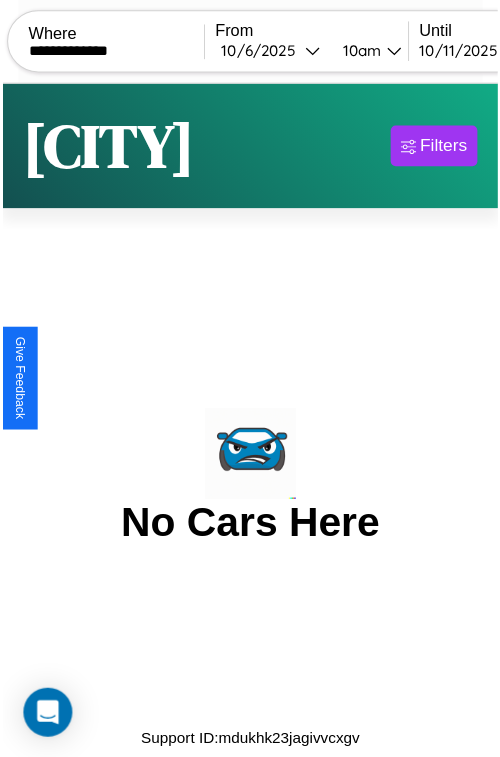 scroll, scrollTop: 0, scrollLeft: 117, axis: horizontal 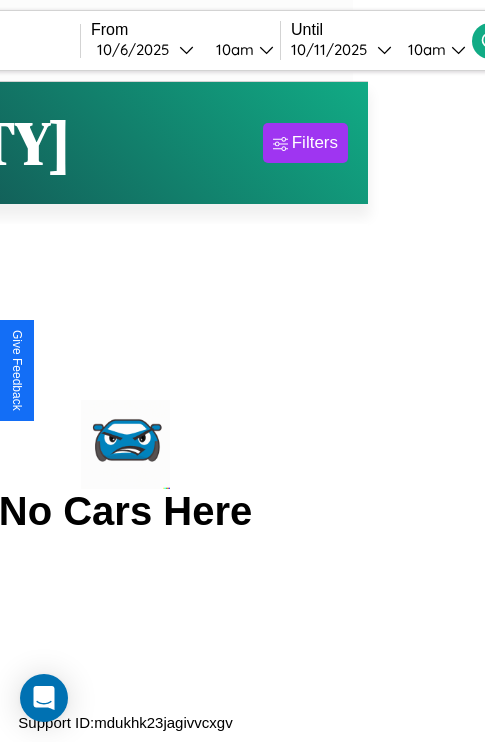 click on "10am" at bounding box center [424, 49] 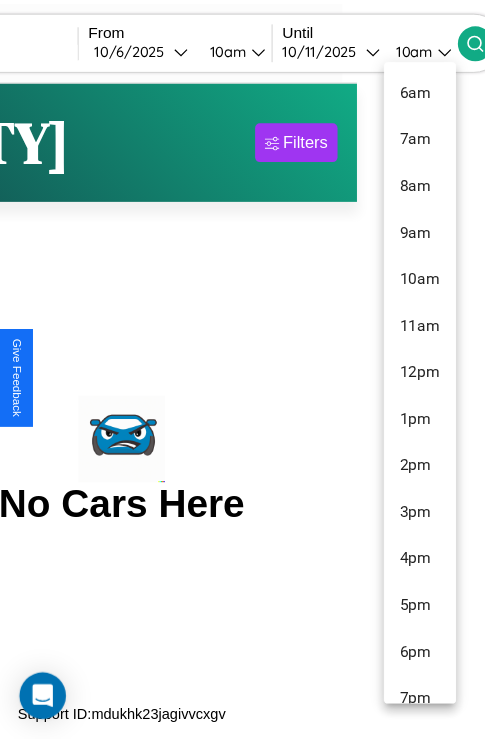 scroll, scrollTop: 67, scrollLeft: 0, axis: vertical 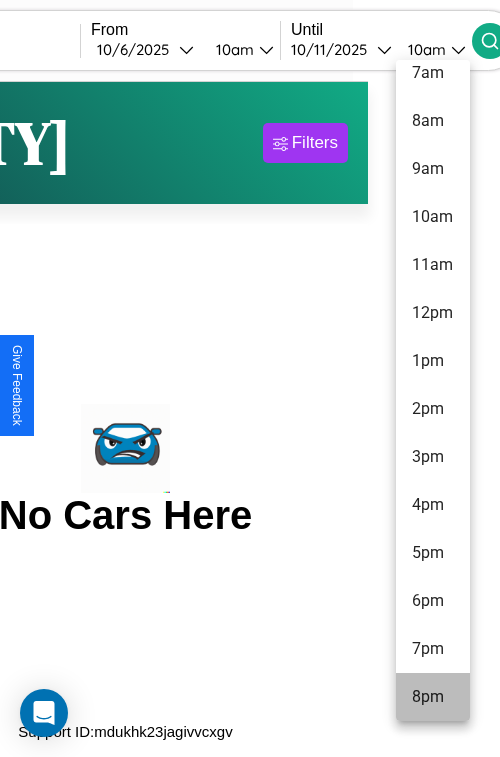 click on "8pm" at bounding box center (433, 697) 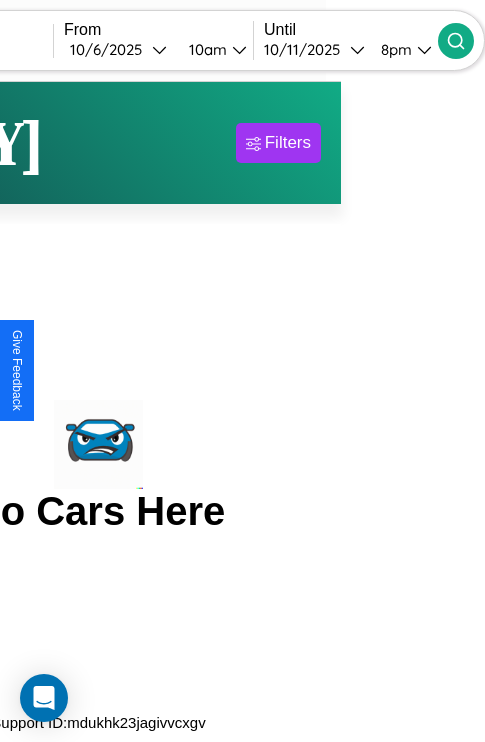 click 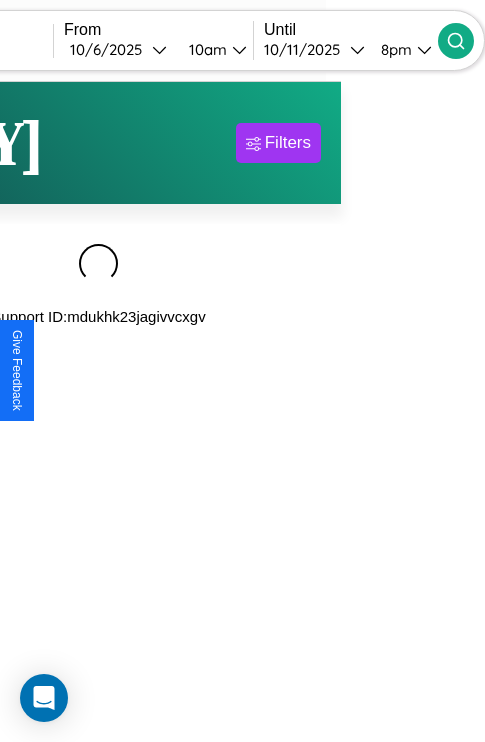scroll, scrollTop: 0, scrollLeft: 179, axis: horizontal 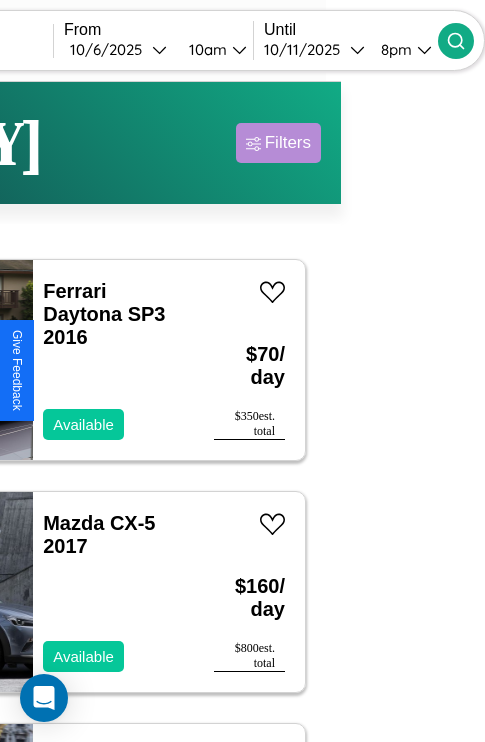 click on "Filters" at bounding box center (288, 143) 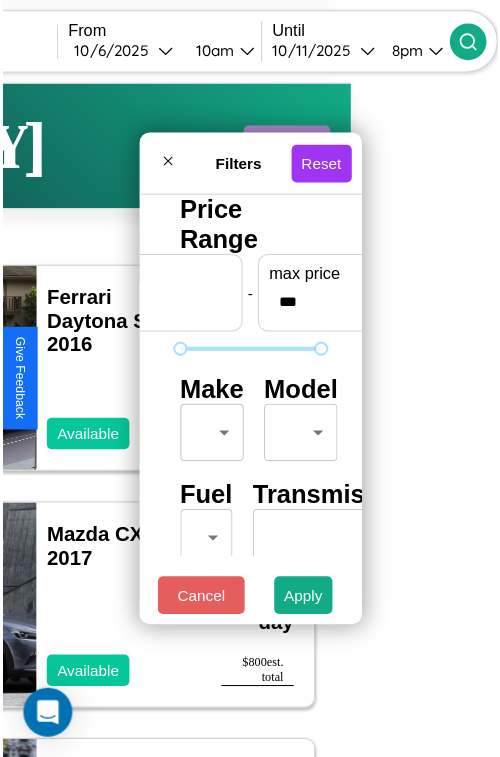 scroll, scrollTop: 59, scrollLeft: 0, axis: vertical 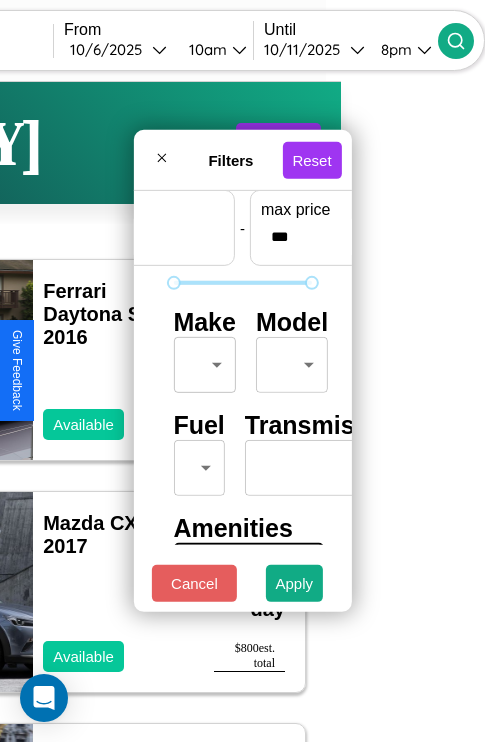 click on "**********" at bounding box center (98, 412) 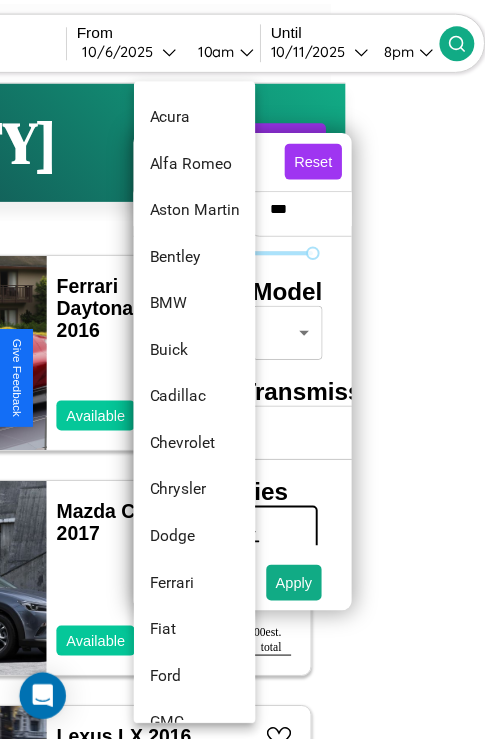 scroll, scrollTop: 134, scrollLeft: 0, axis: vertical 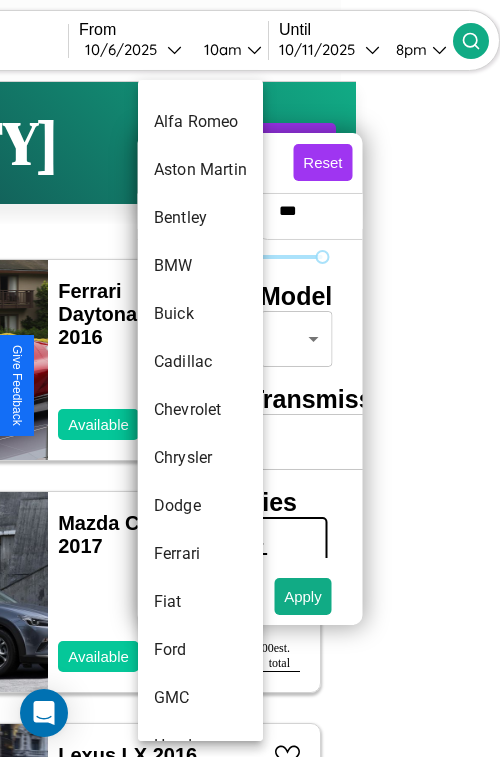 click on "Chevrolet" at bounding box center (200, 410) 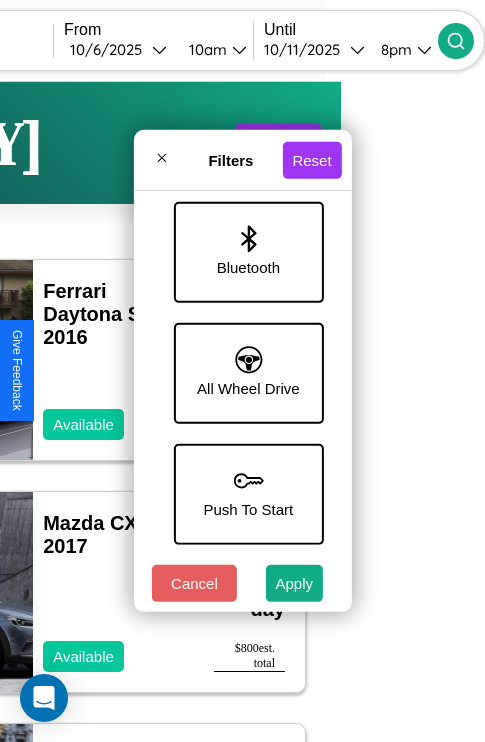 scroll, scrollTop: 1374, scrollLeft: 0, axis: vertical 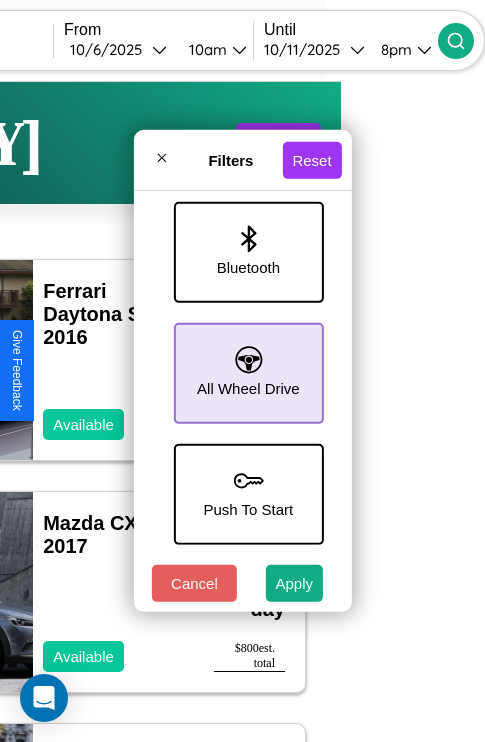 click 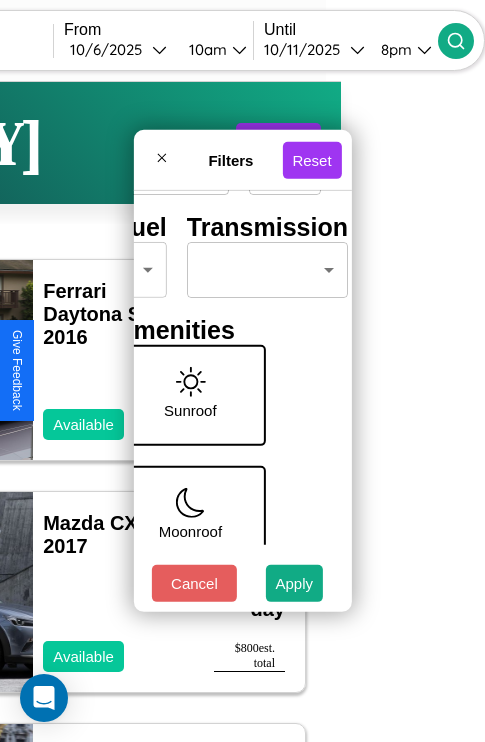 scroll, scrollTop: 162, scrollLeft: 63, axis: both 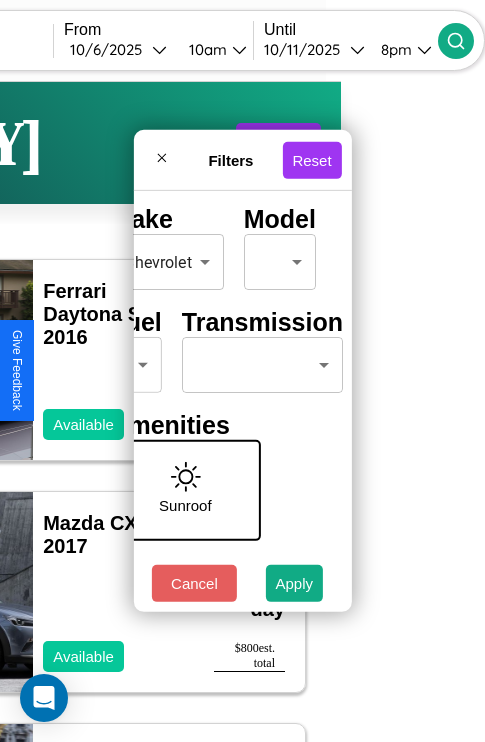 click on "**********" at bounding box center (98, 412) 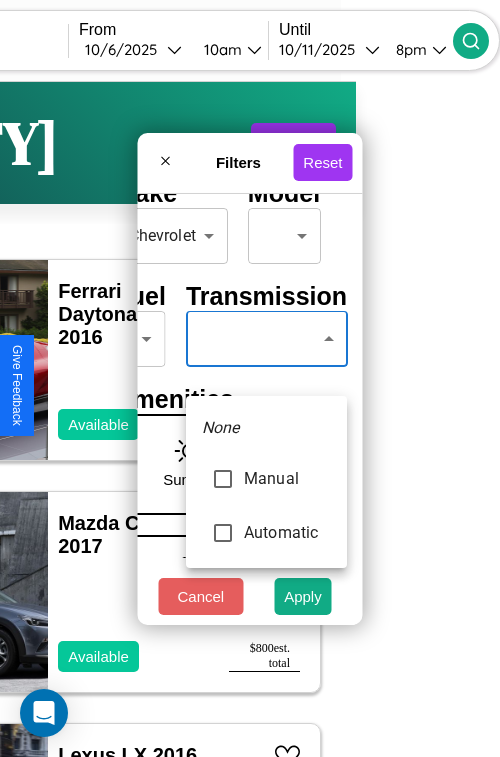 type on "*********" 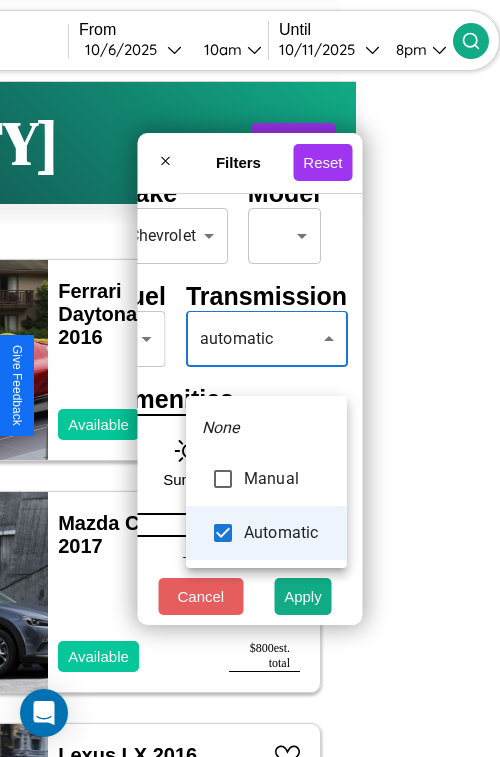 click at bounding box center [250, 378] 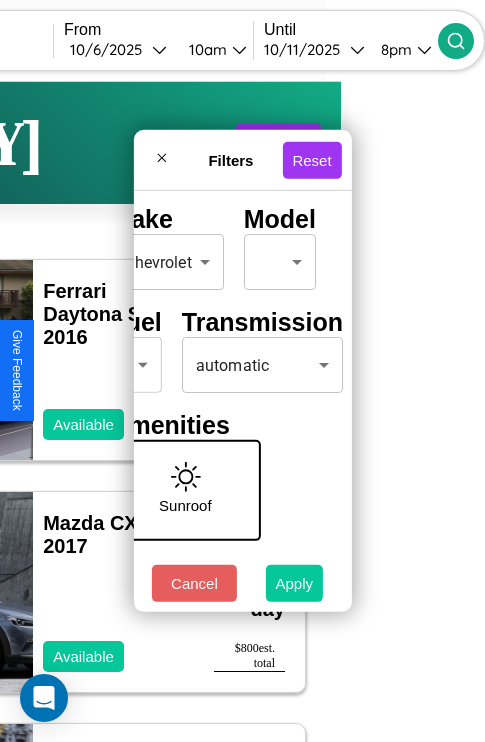 click on "Apply" at bounding box center (295, 583) 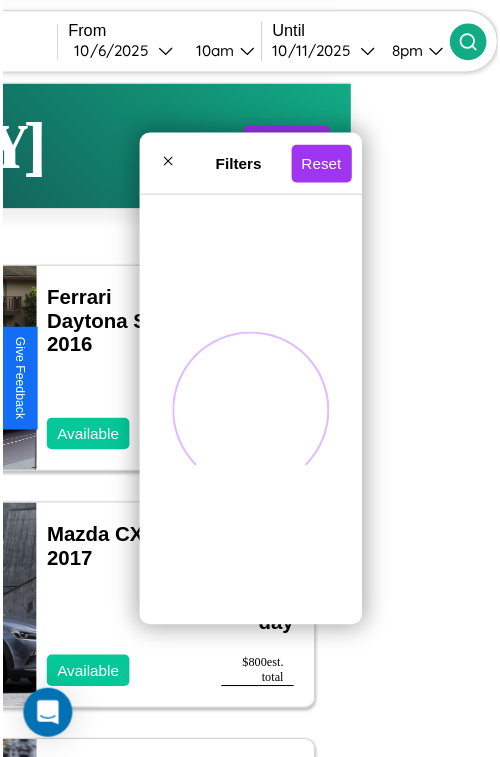 scroll, scrollTop: 0, scrollLeft: 0, axis: both 